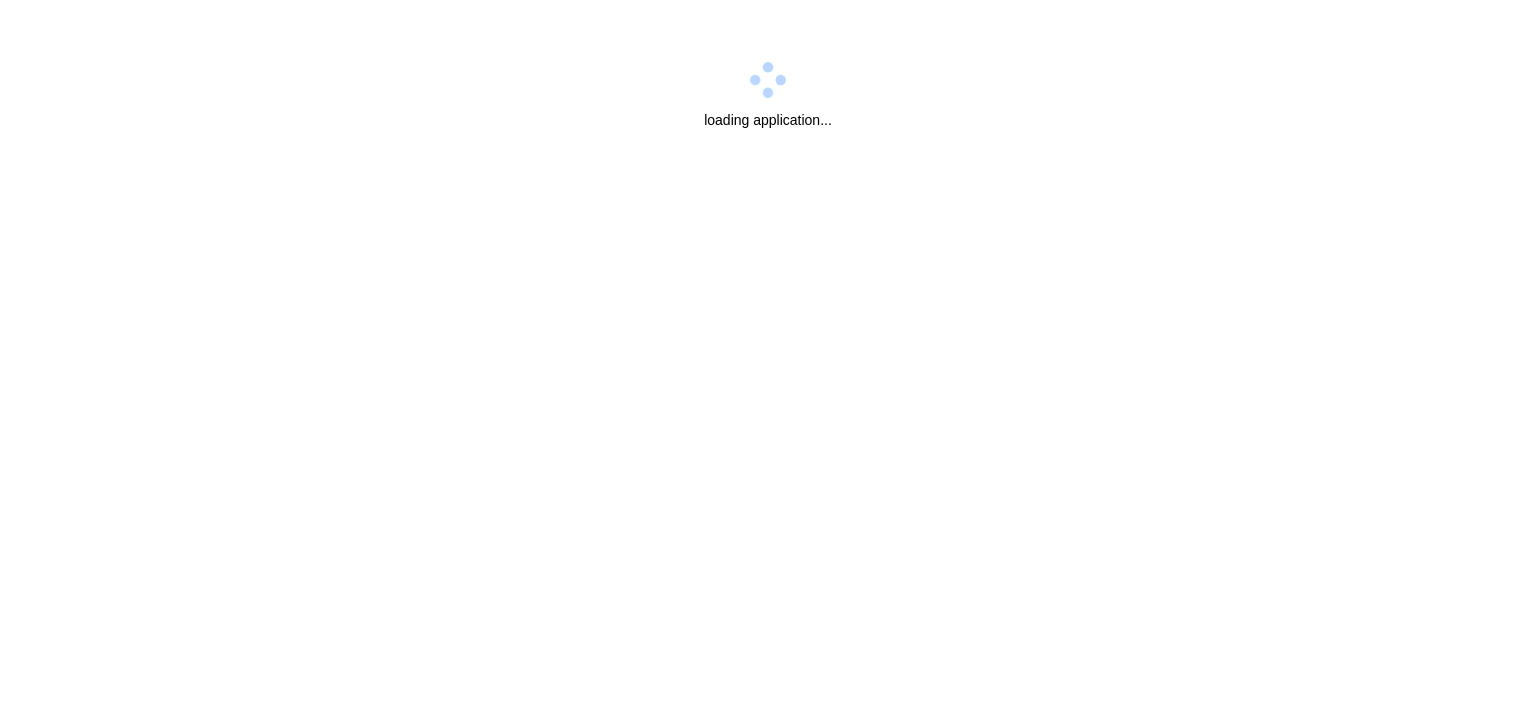 scroll, scrollTop: 0, scrollLeft: 0, axis: both 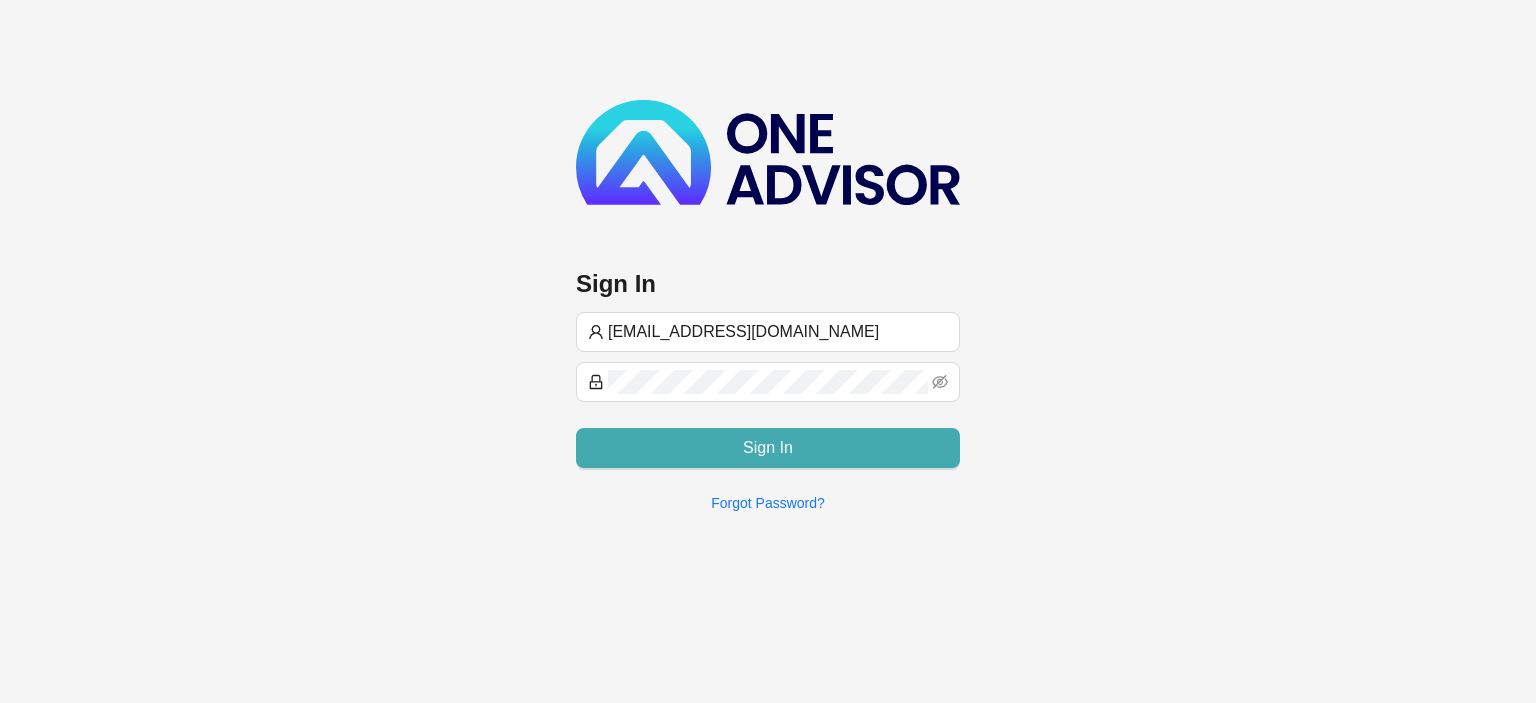 type on "[EMAIL_ADDRESS][DOMAIN_NAME]" 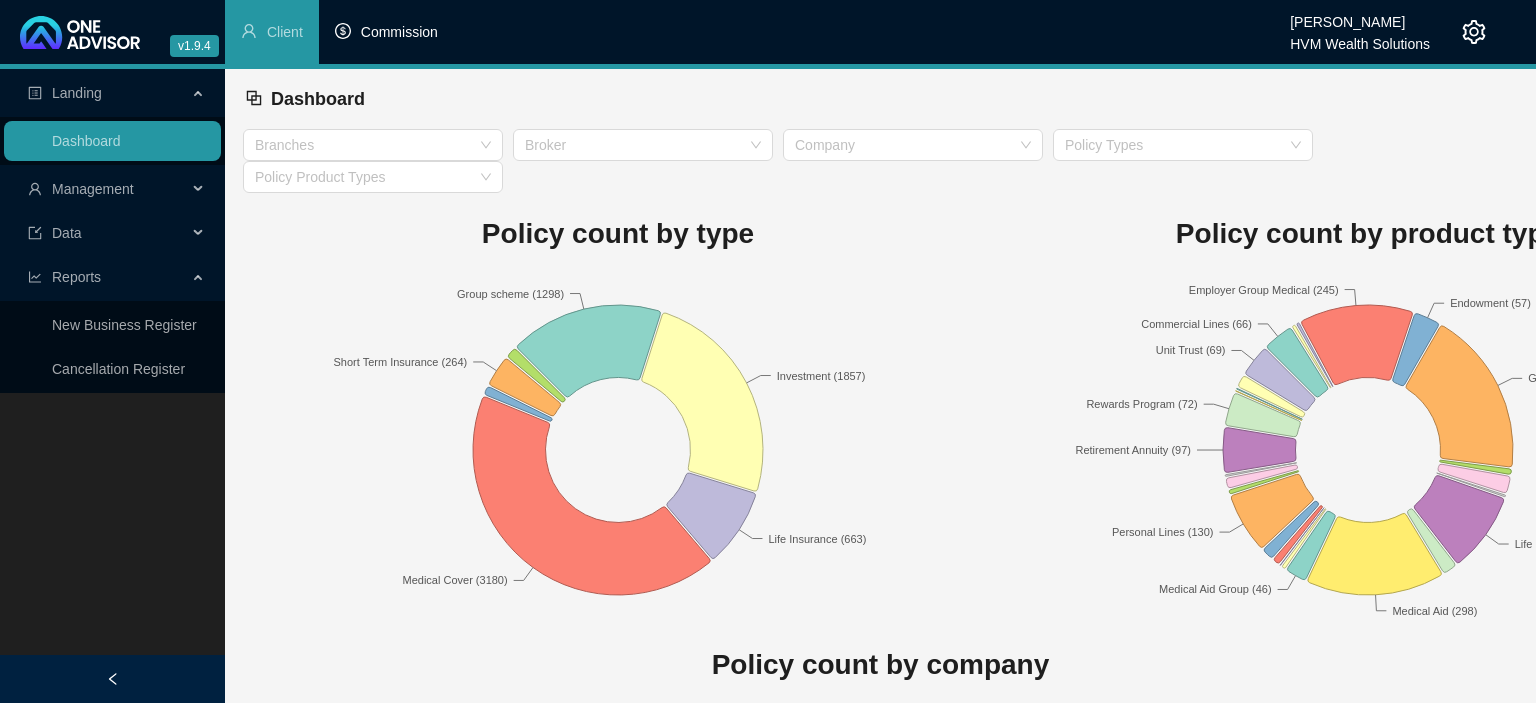 click on "Commission" at bounding box center [399, 32] 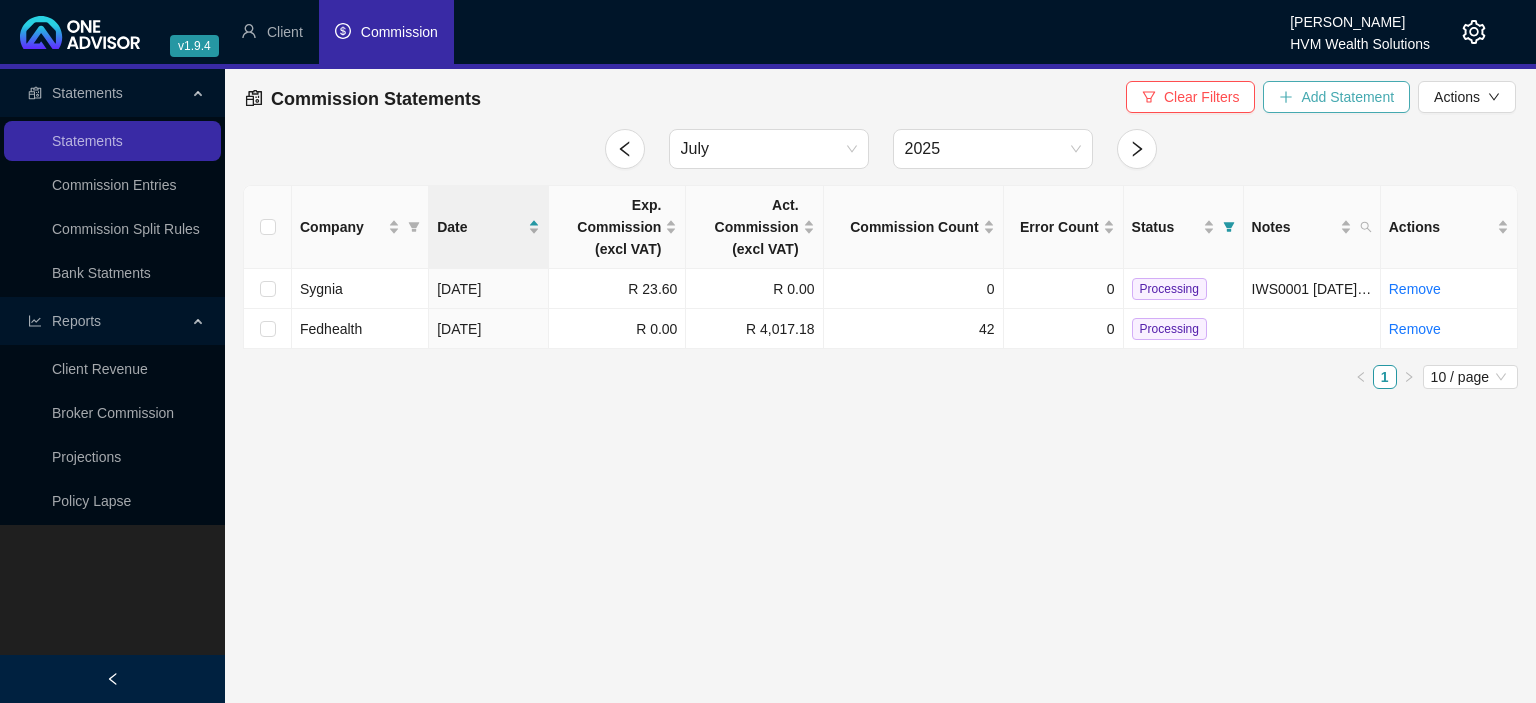click on "Add Statement" at bounding box center (1347, 97) 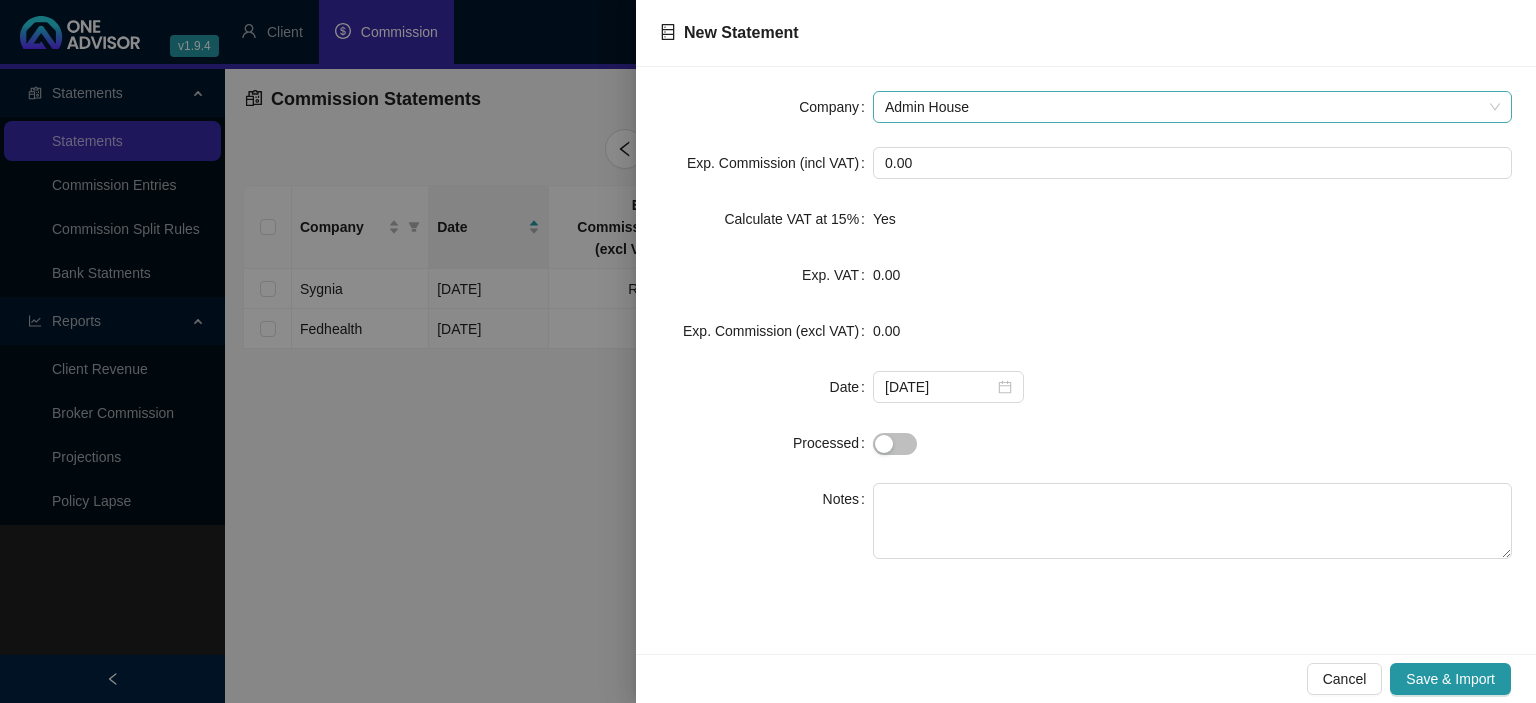 click on "Admin House" at bounding box center (1192, 107) 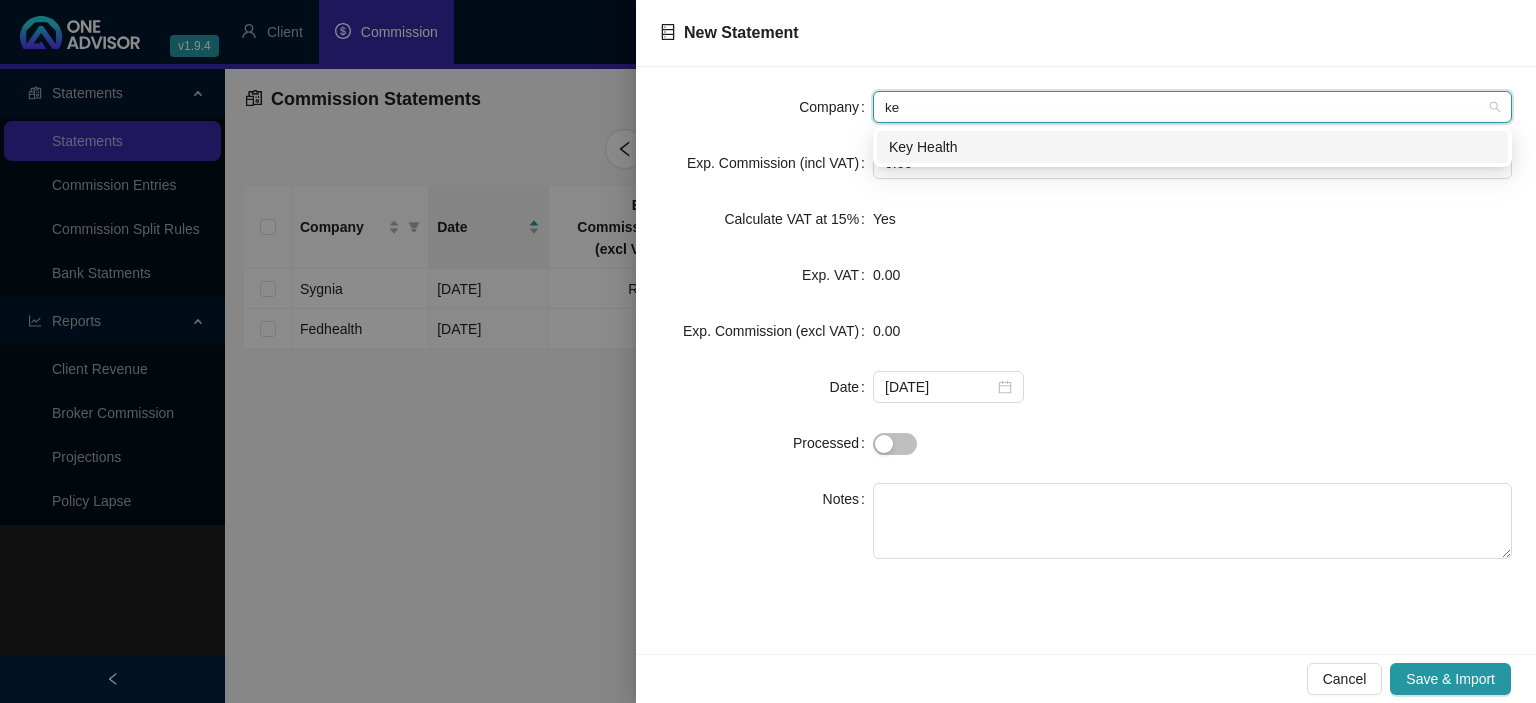 type on "key" 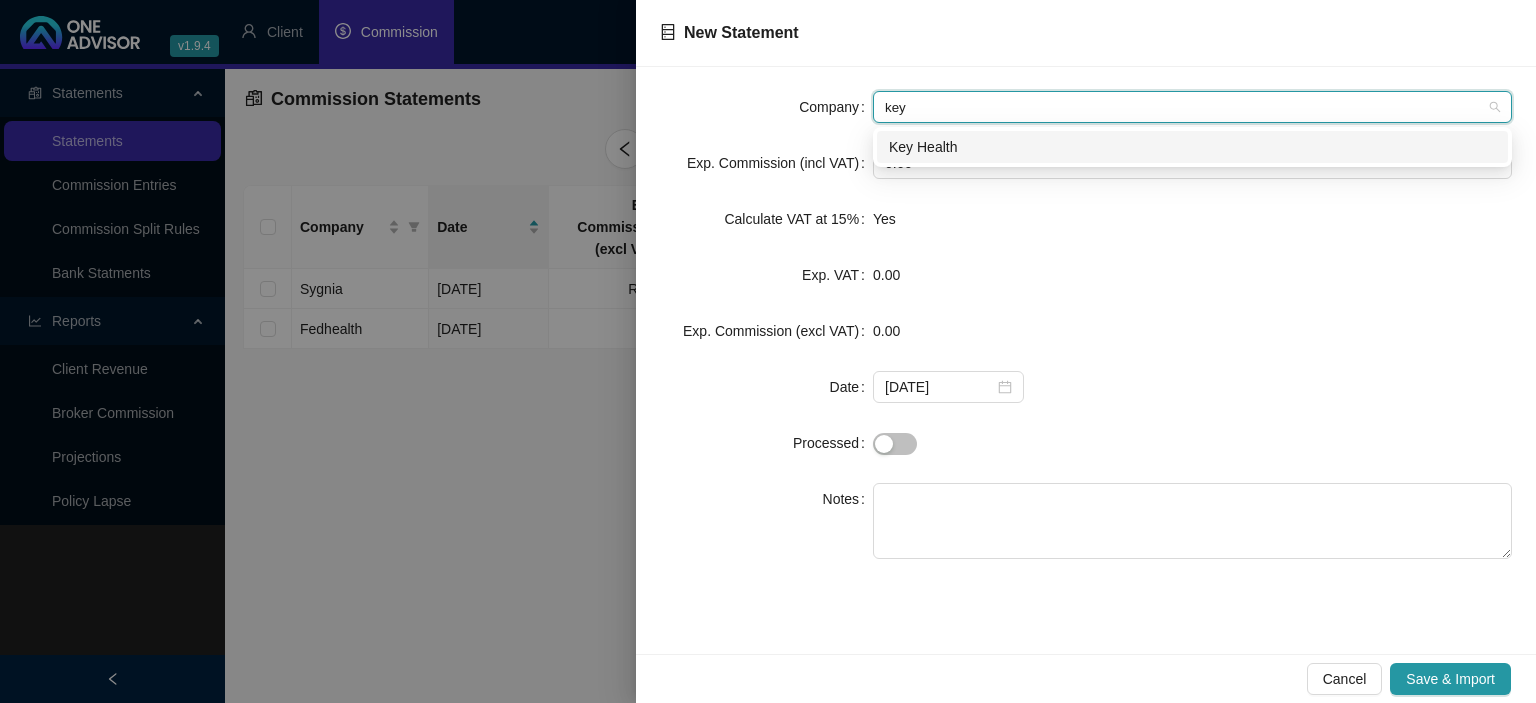 click on "Key Health" at bounding box center [1192, 147] 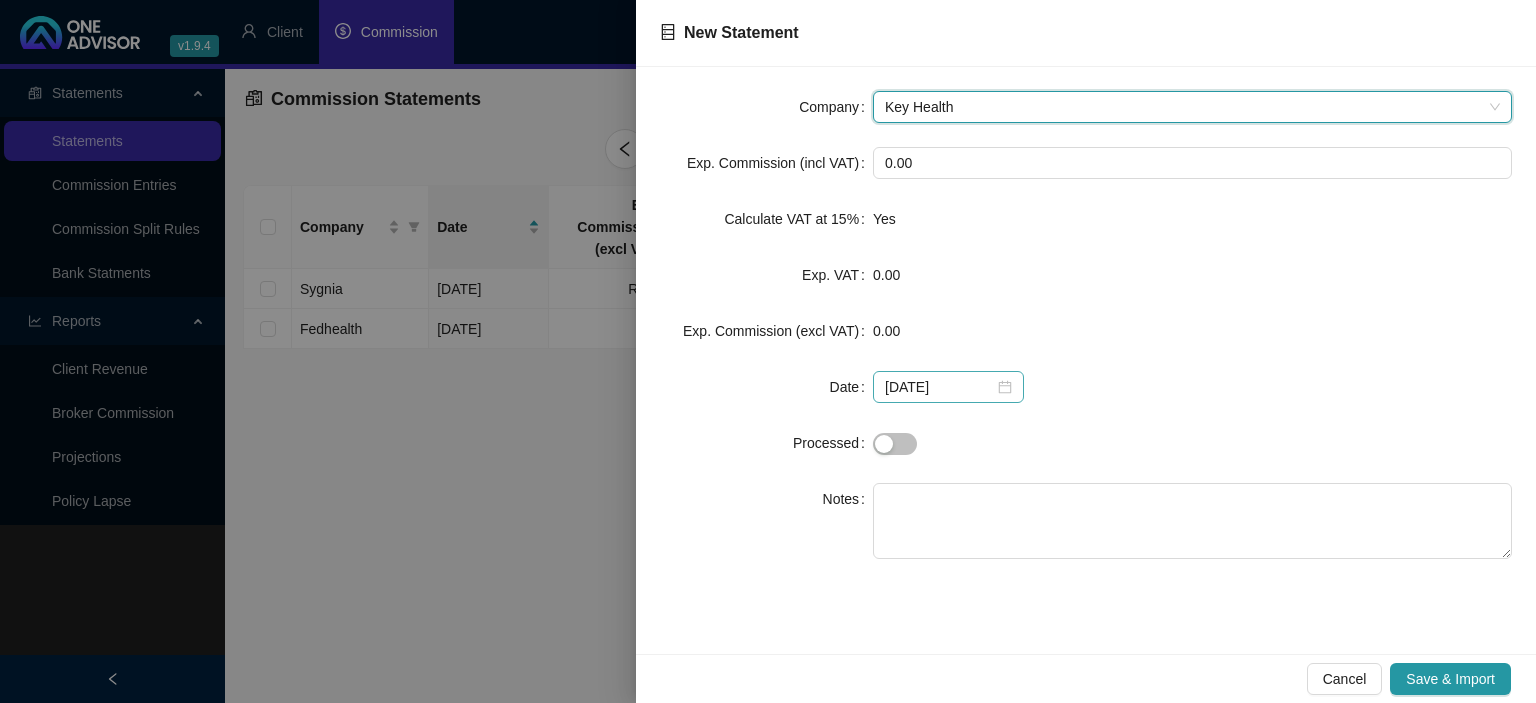 click on "[DATE]" at bounding box center (948, 387) 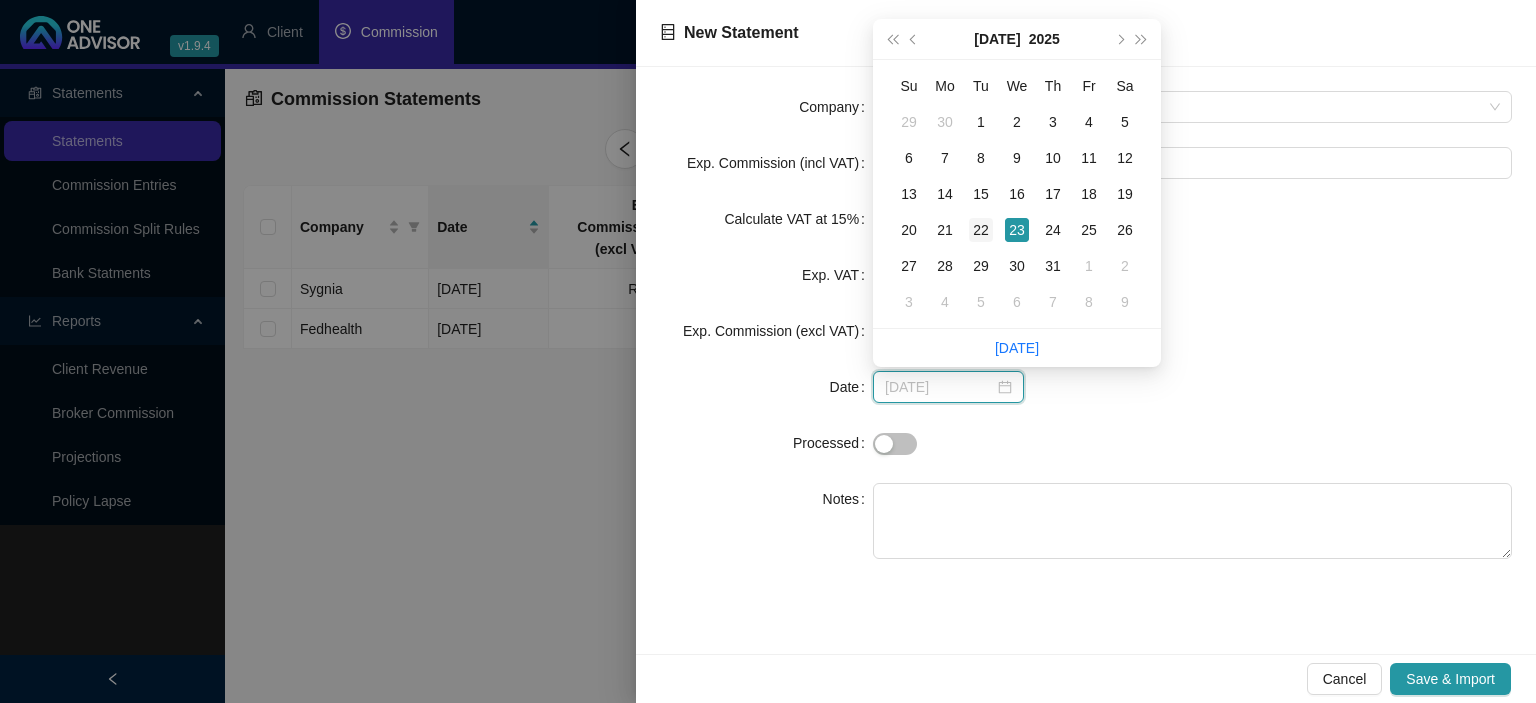 type on "[DATE]" 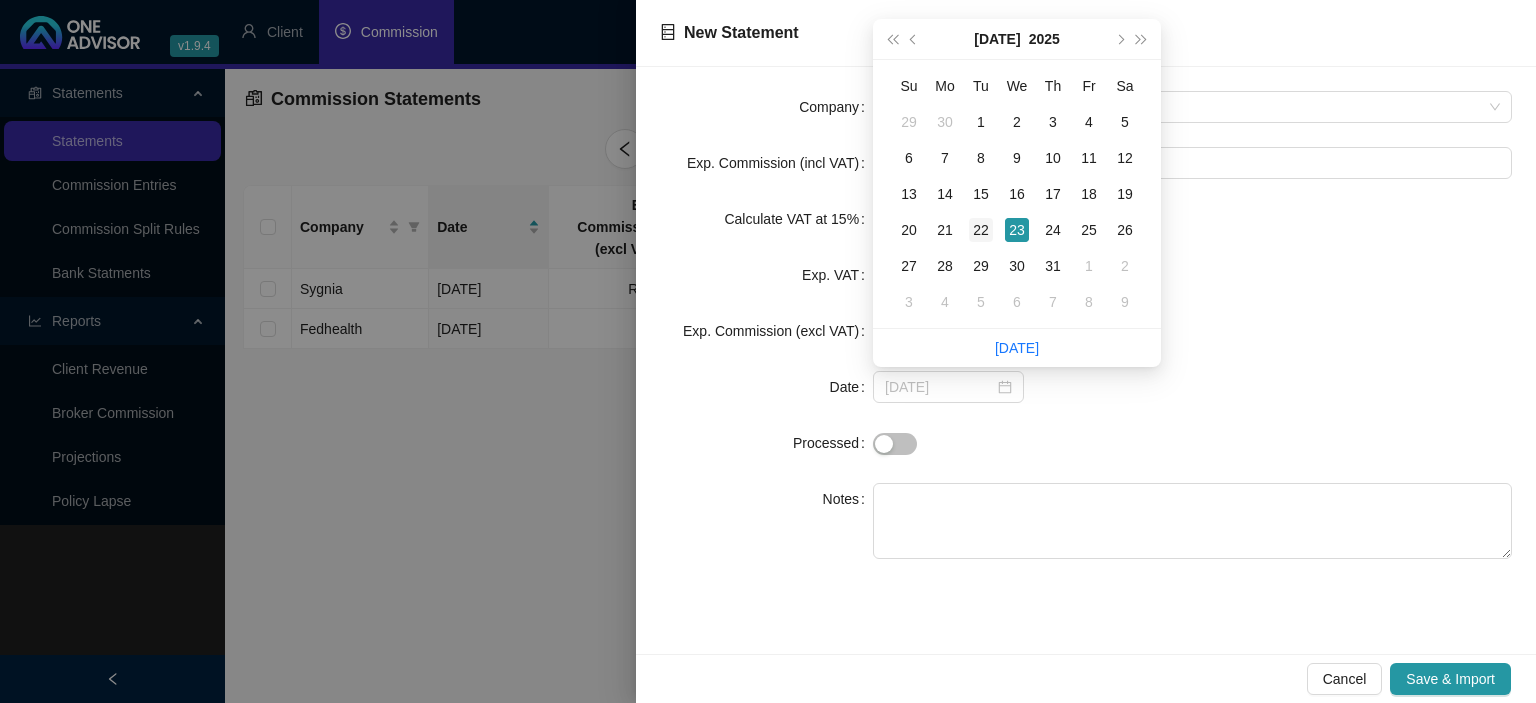 click on "22" at bounding box center [981, 230] 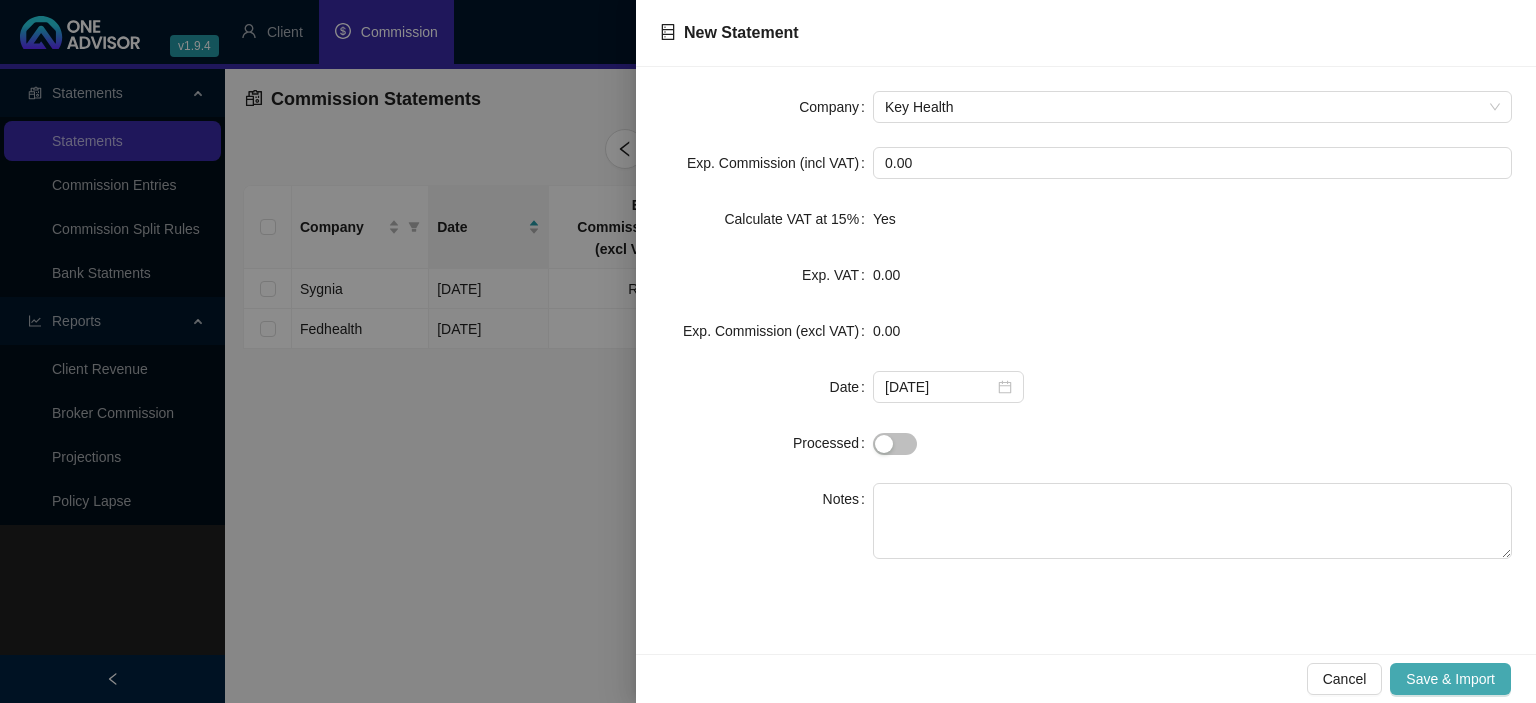 click on "Save & Import" at bounding box center (1450, 679) 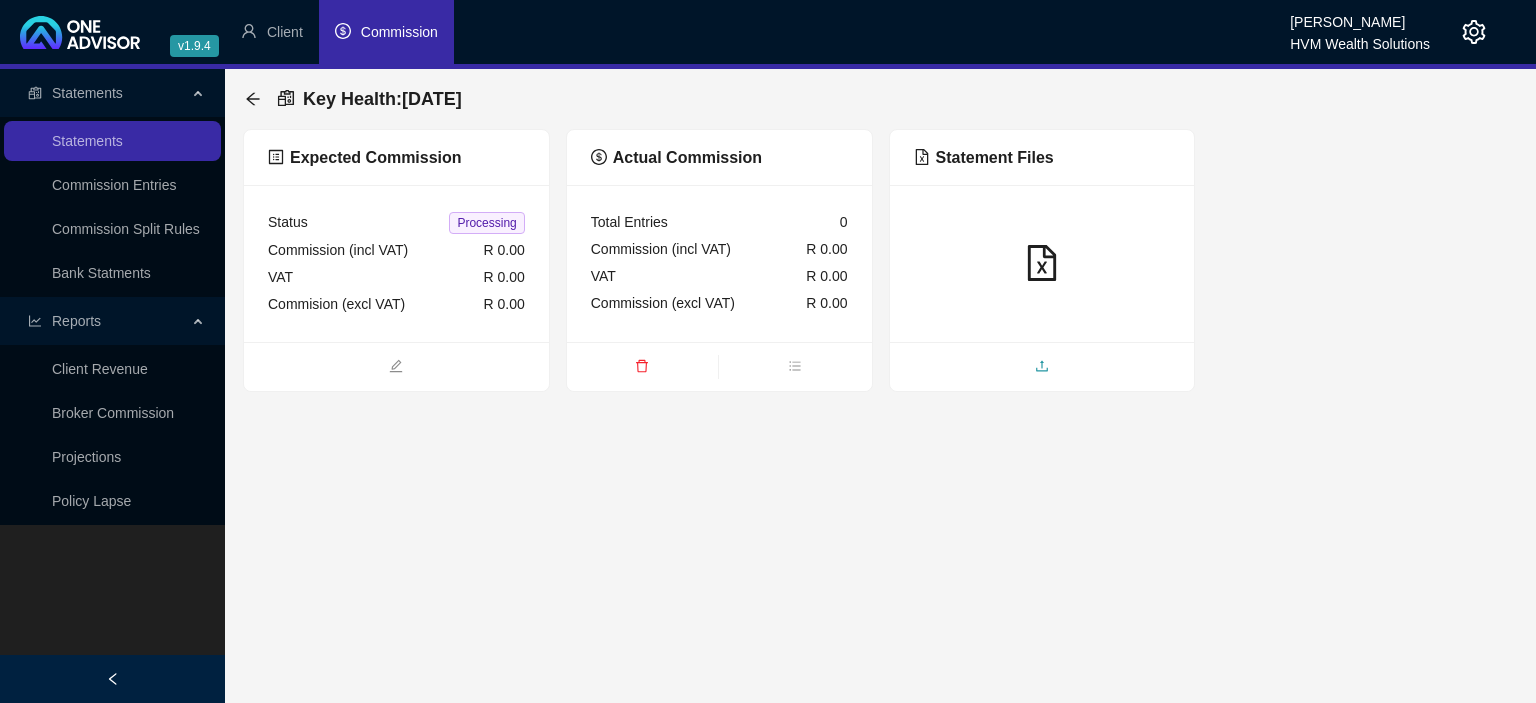 click at bounding box center (1042, 368) 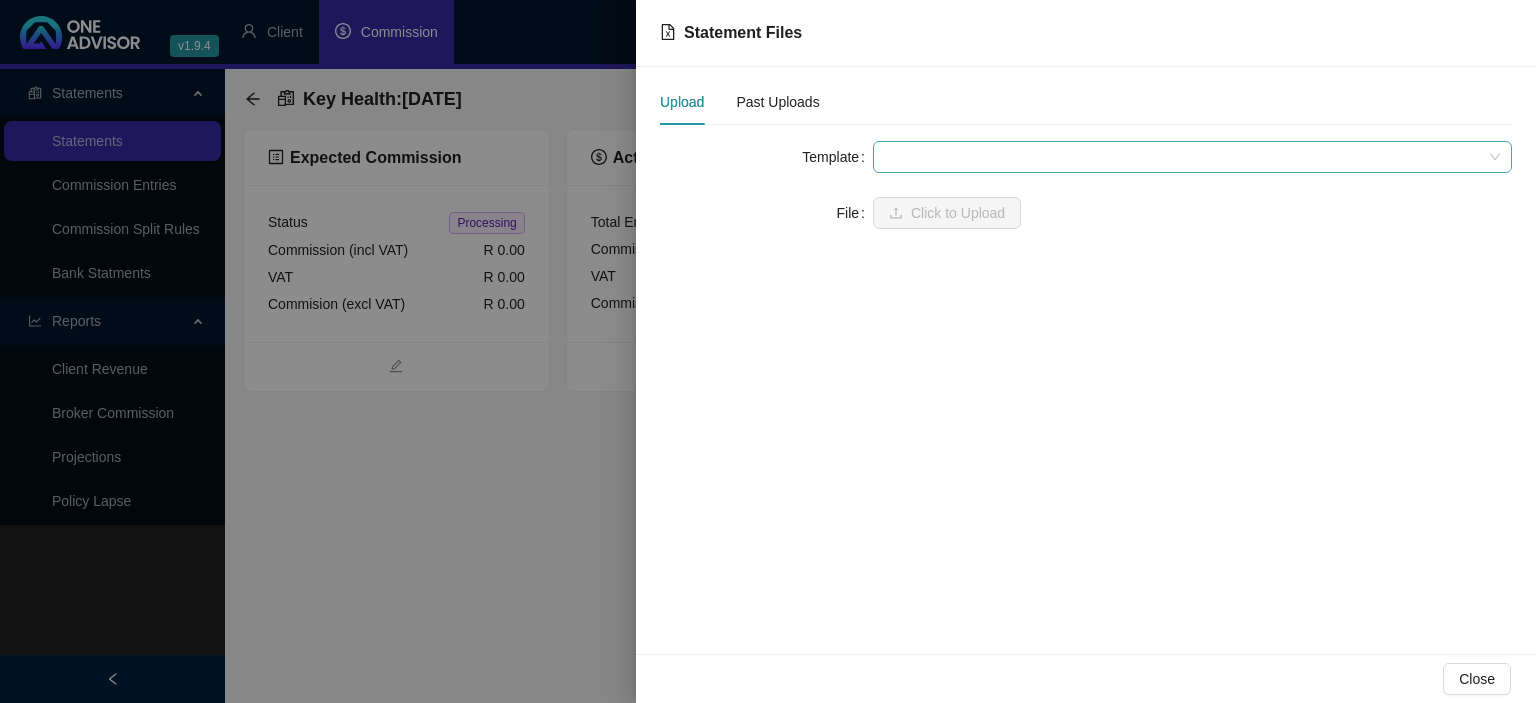click at bounding box center (1192, 157) 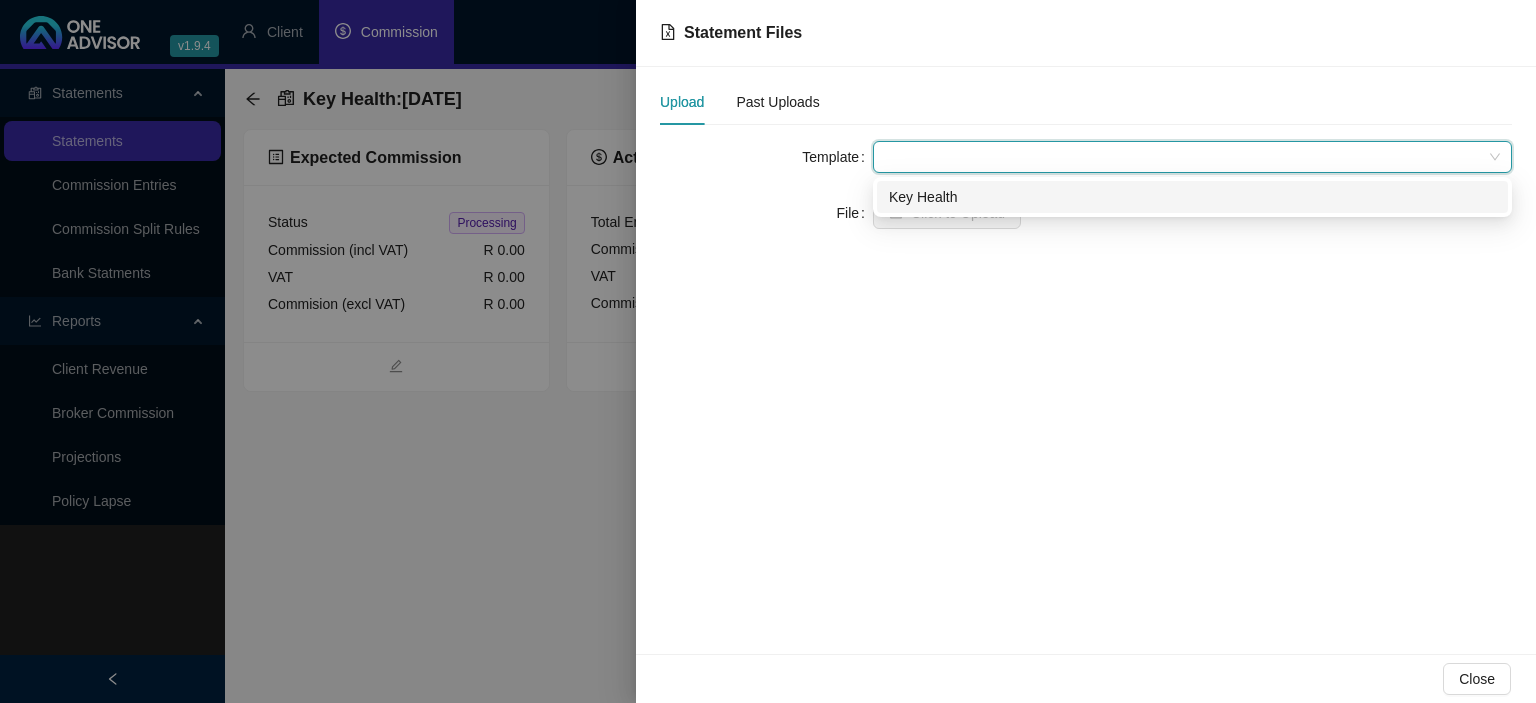click on "Key Health" at bounding box center [1192, 197] 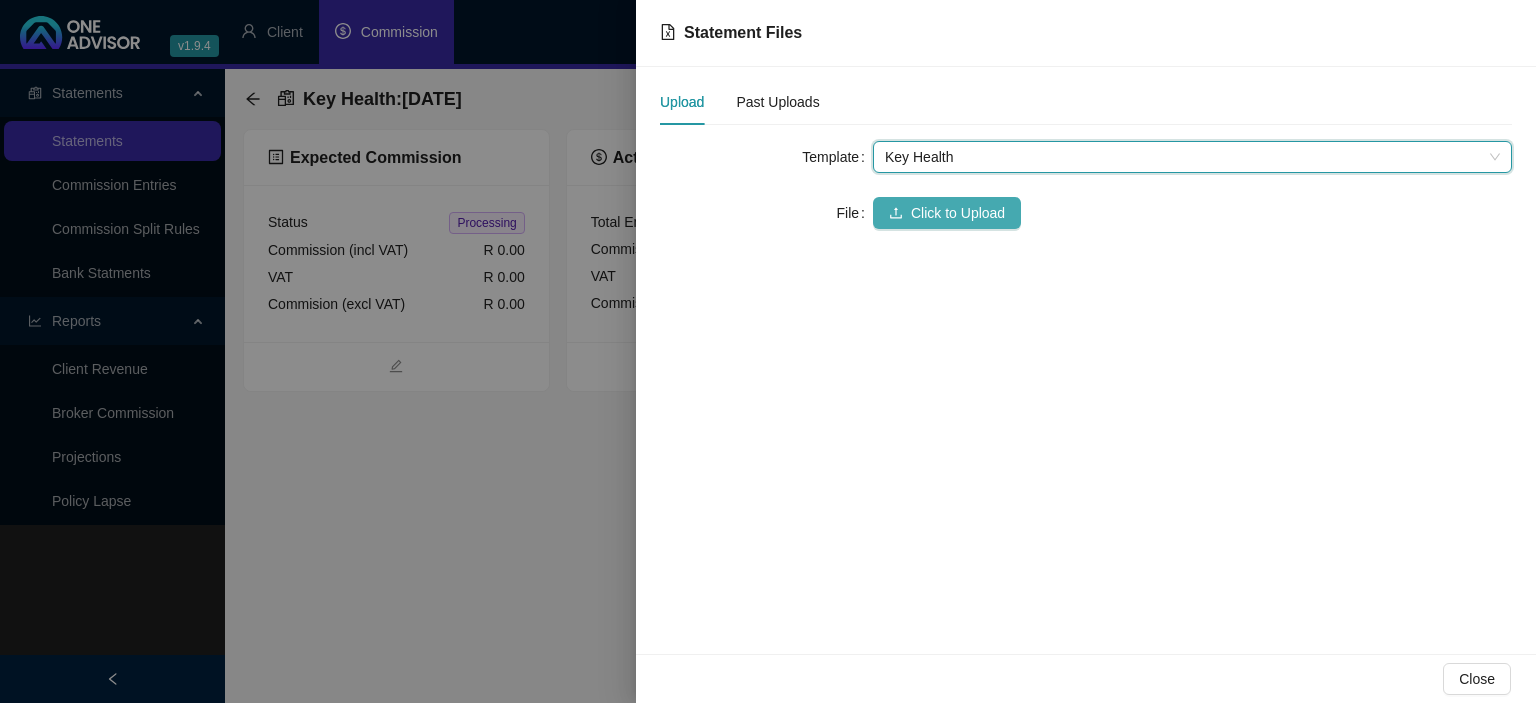 click on "Click to Upload" at bounding box center [958, 213] 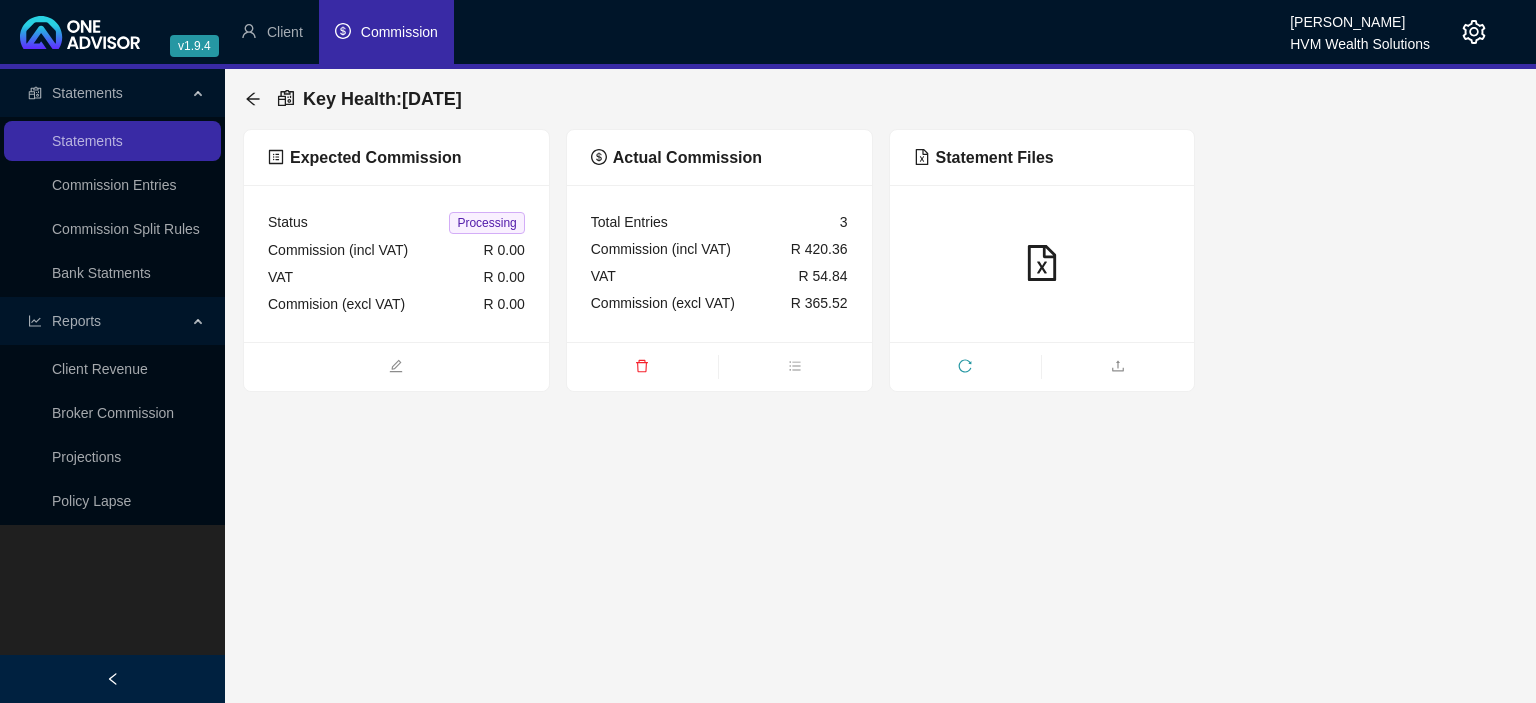 click on "Key Health  :  [DATE]" at bounding box center (880, 99) 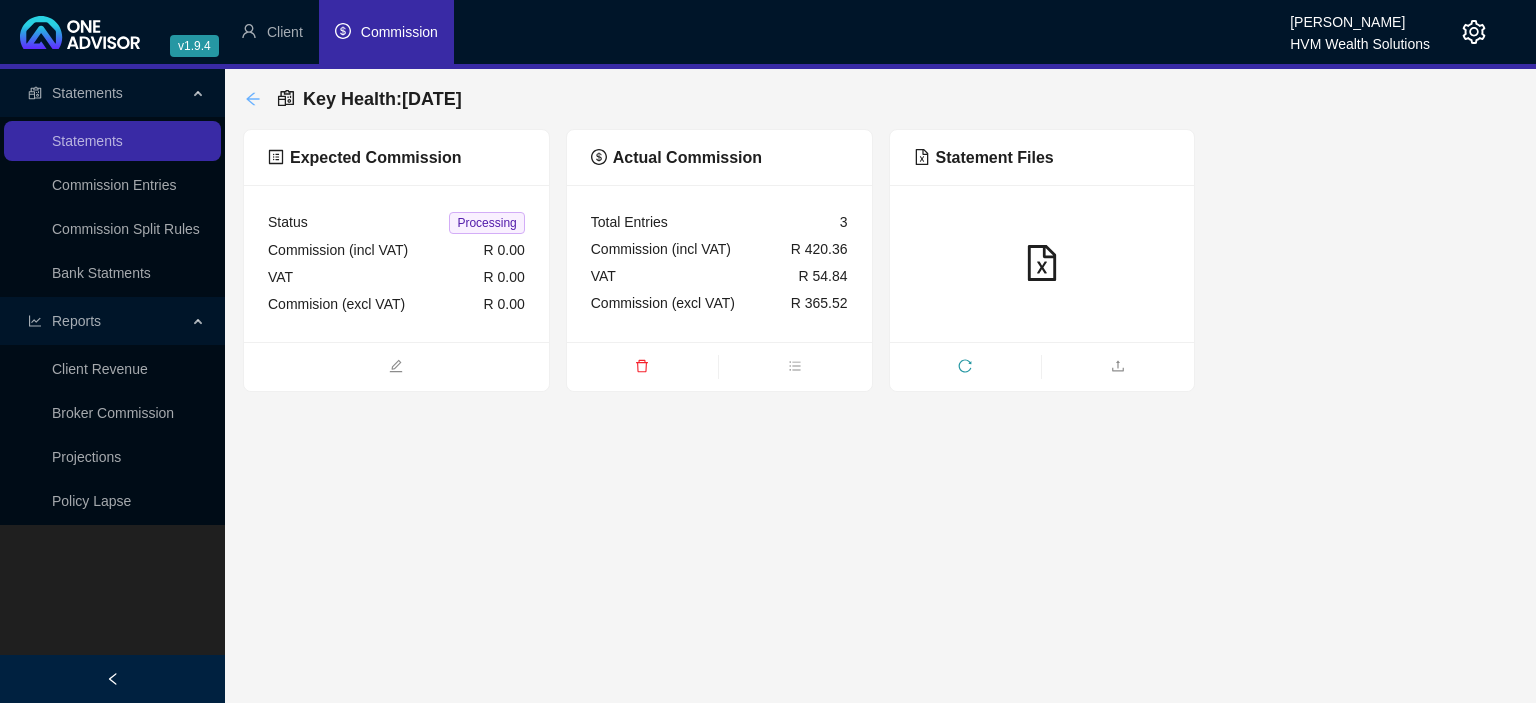 click 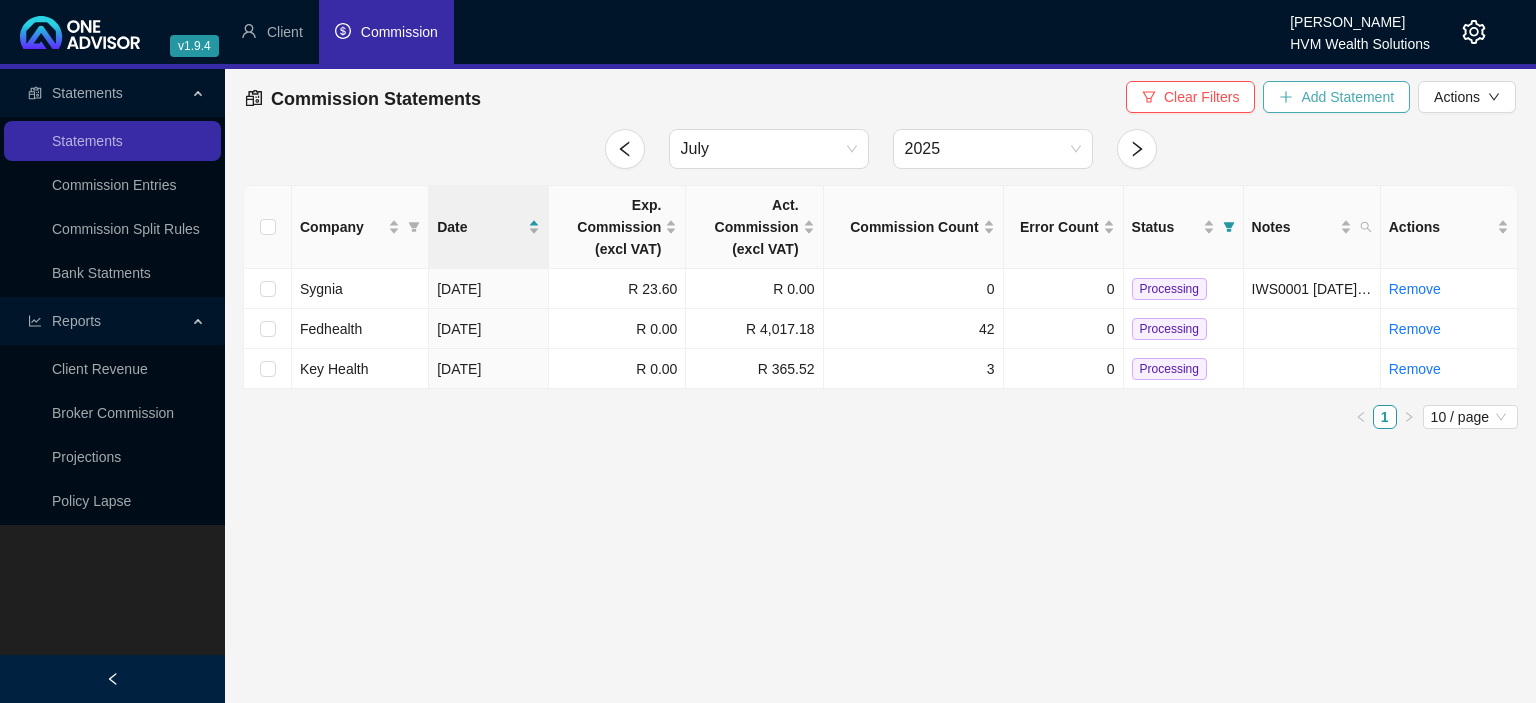click on "Add Statement" at bounding box center (1336, 97) 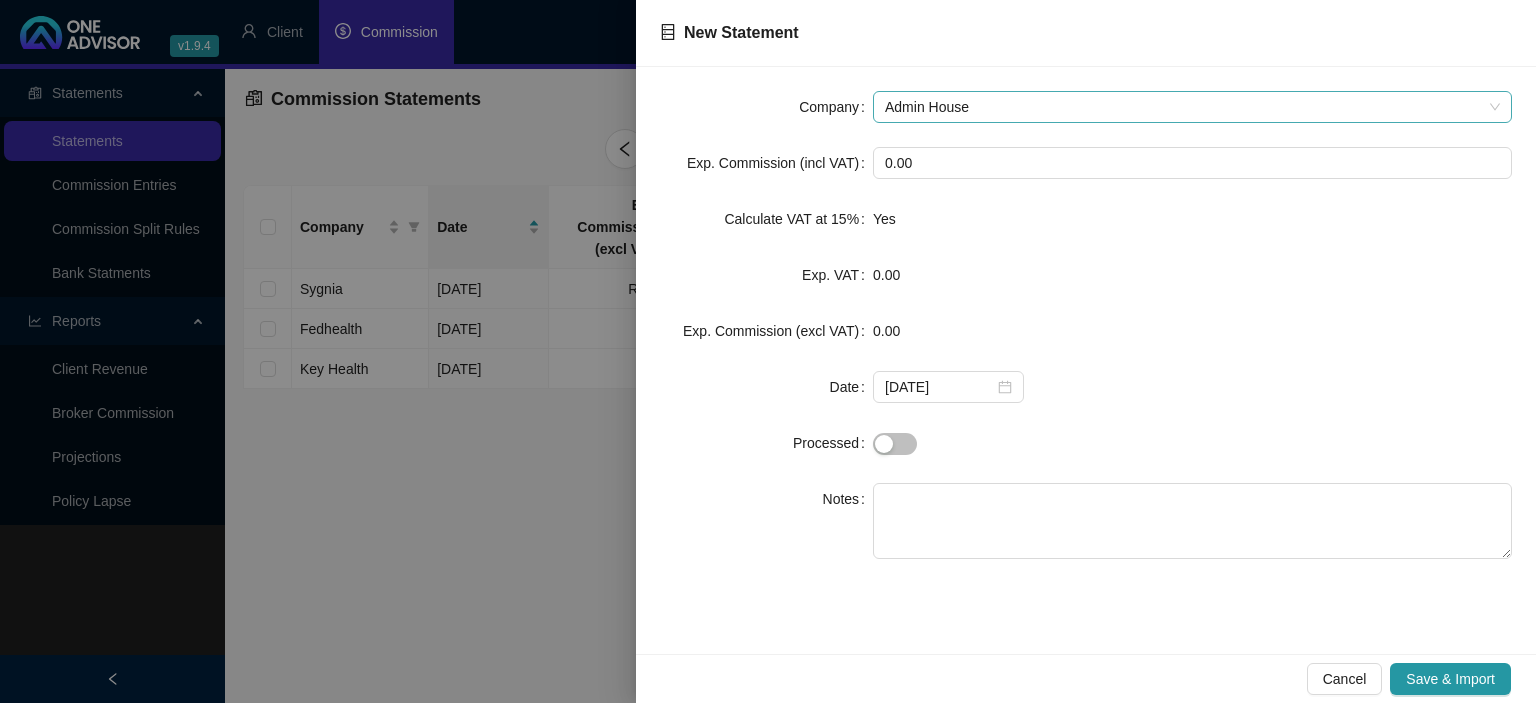 click on "Admin House" at bounding box center [1192, 107] 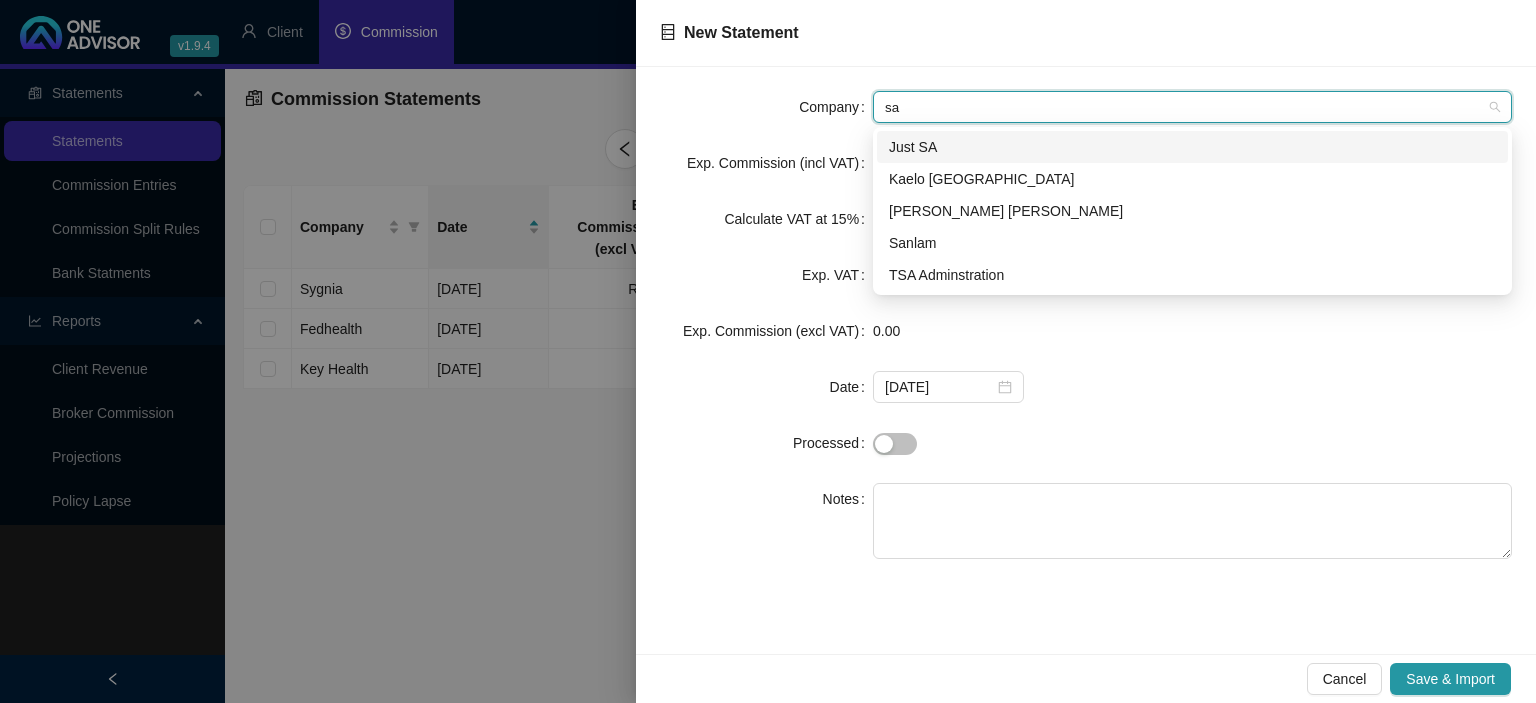 type on "san" 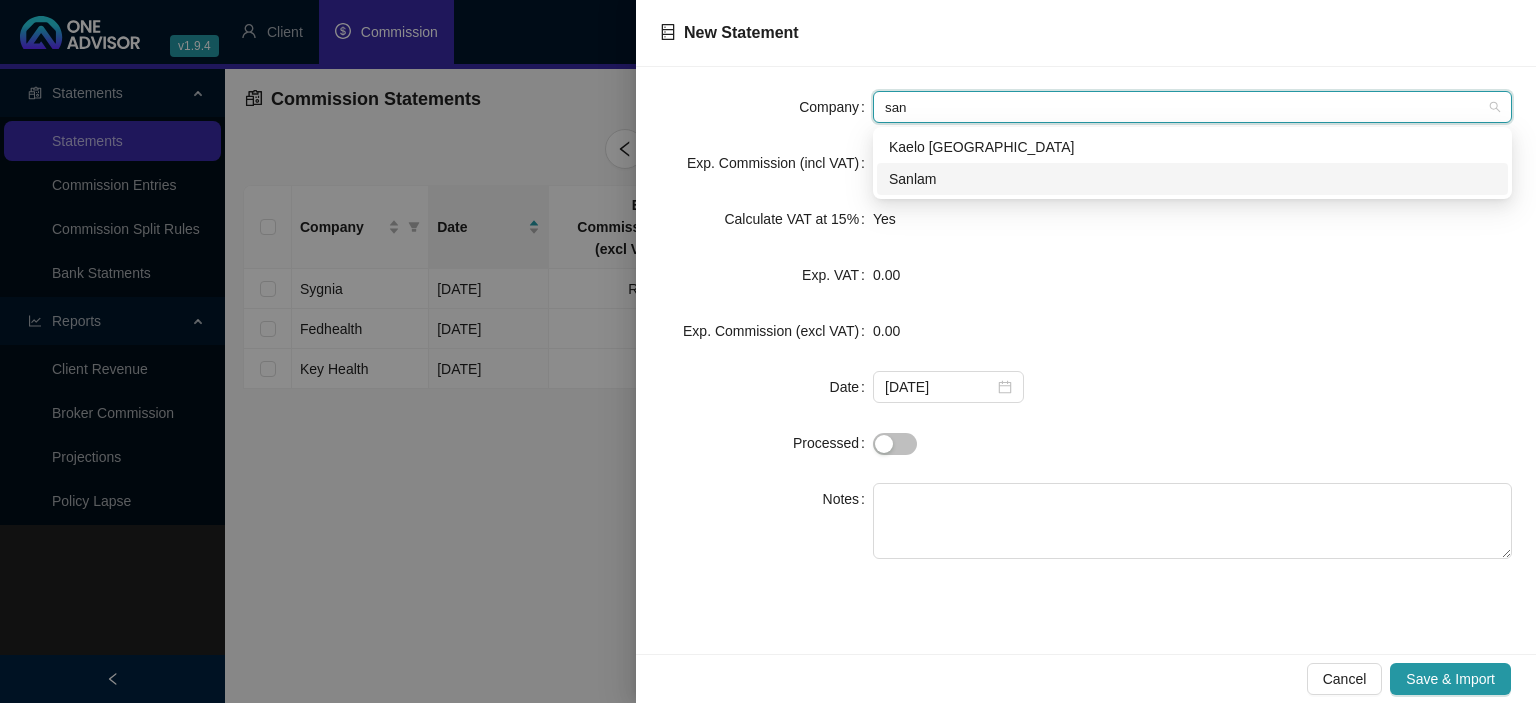 click on "Sanlam" at bounding box center [1192, 179] 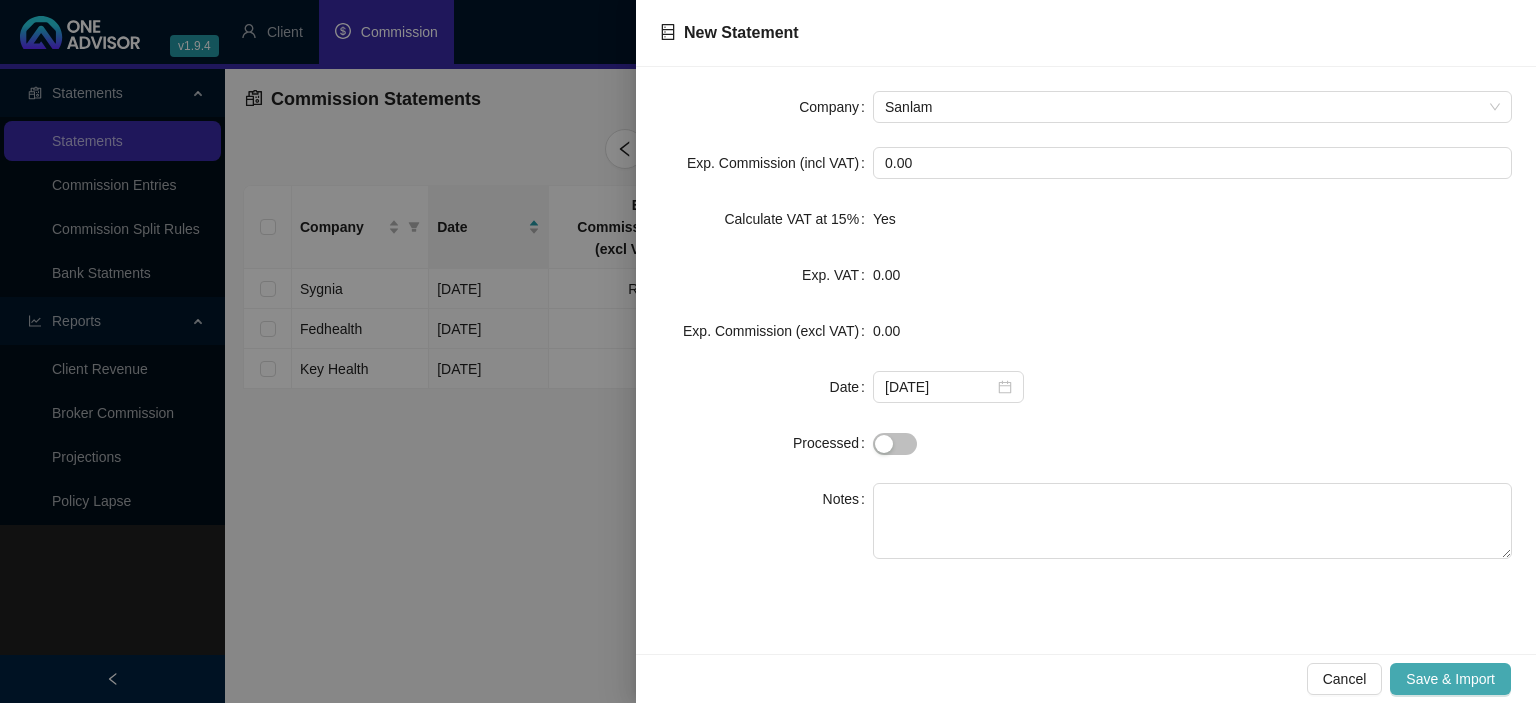 click on "Save & Import" at bounding box center (1450, 679) 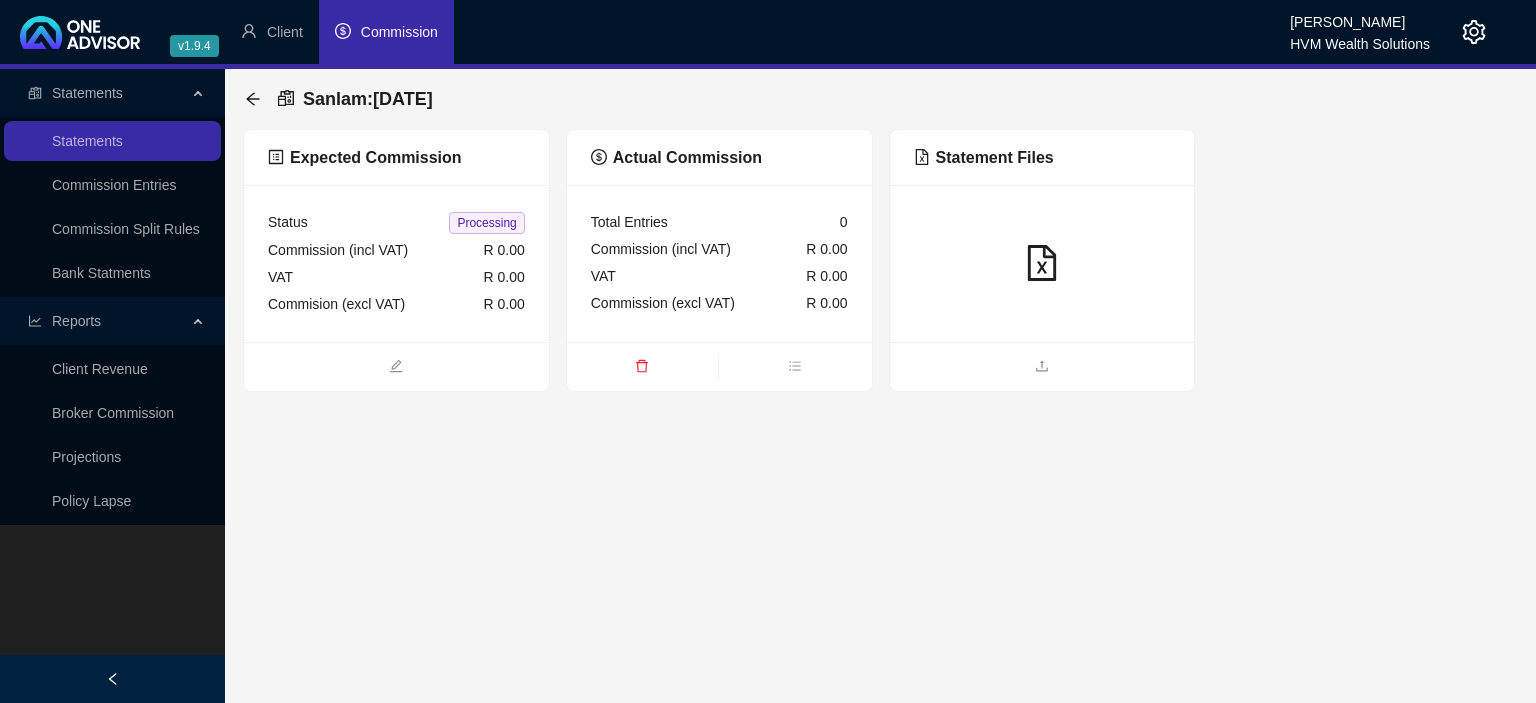 click at bounding box center (1042, 366) 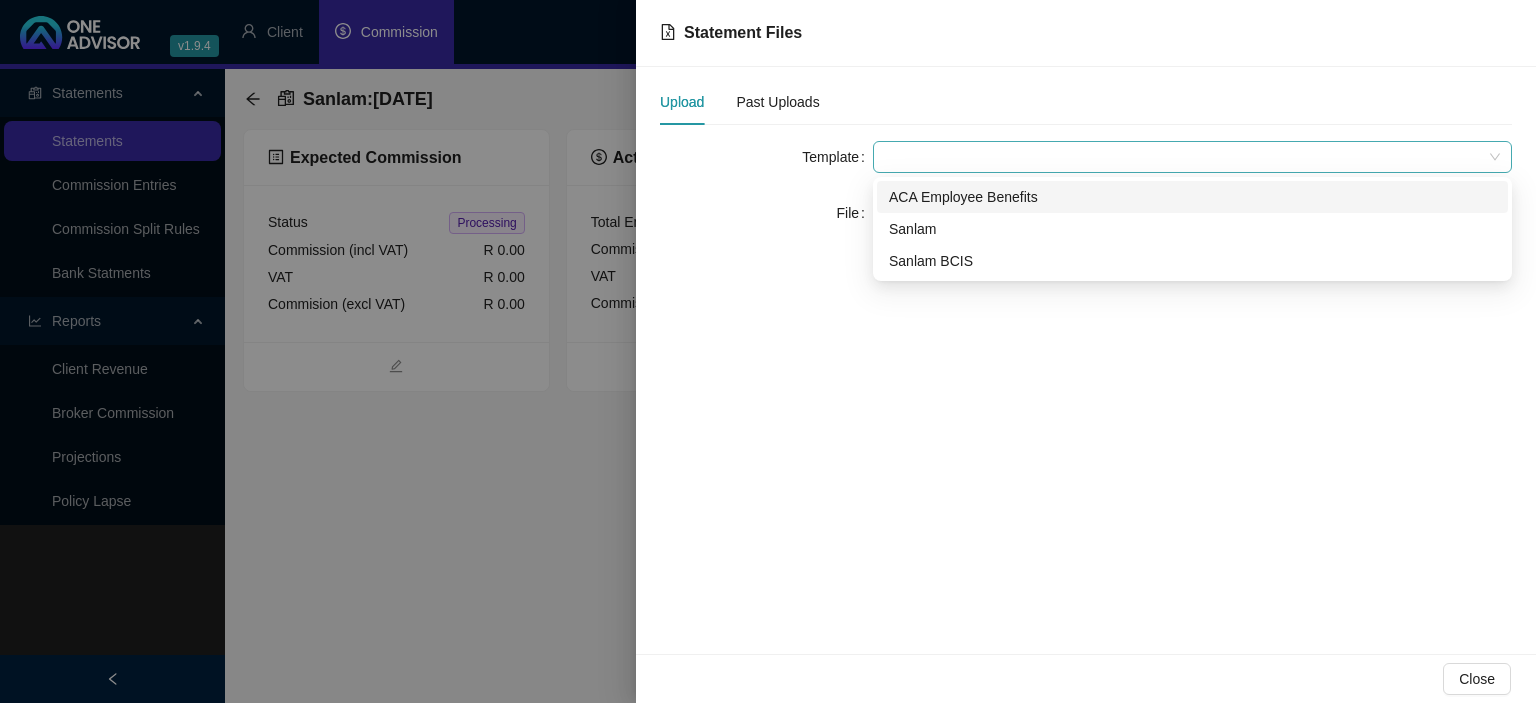click at bounding box center (1192, 157) 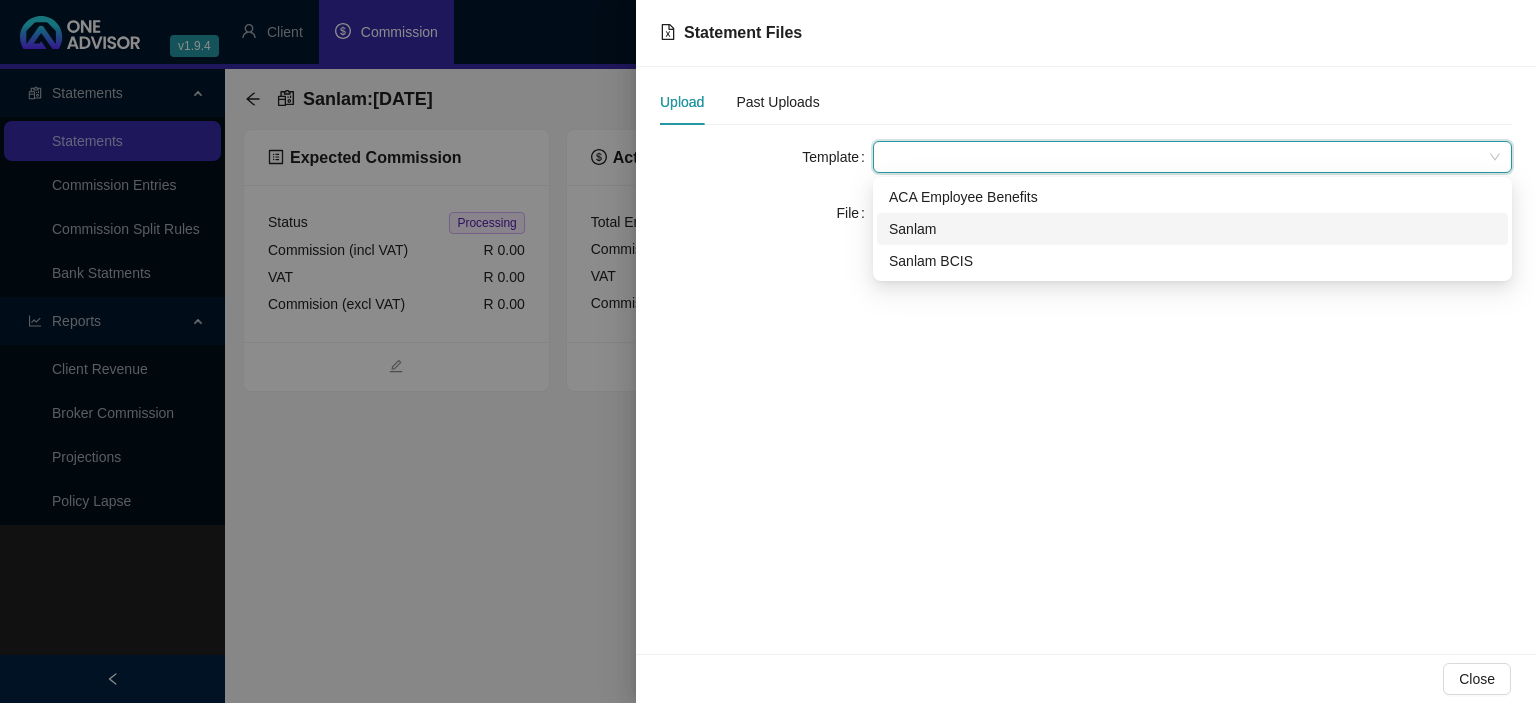 click on "Sanlam" at bounding box center [1192, 229] 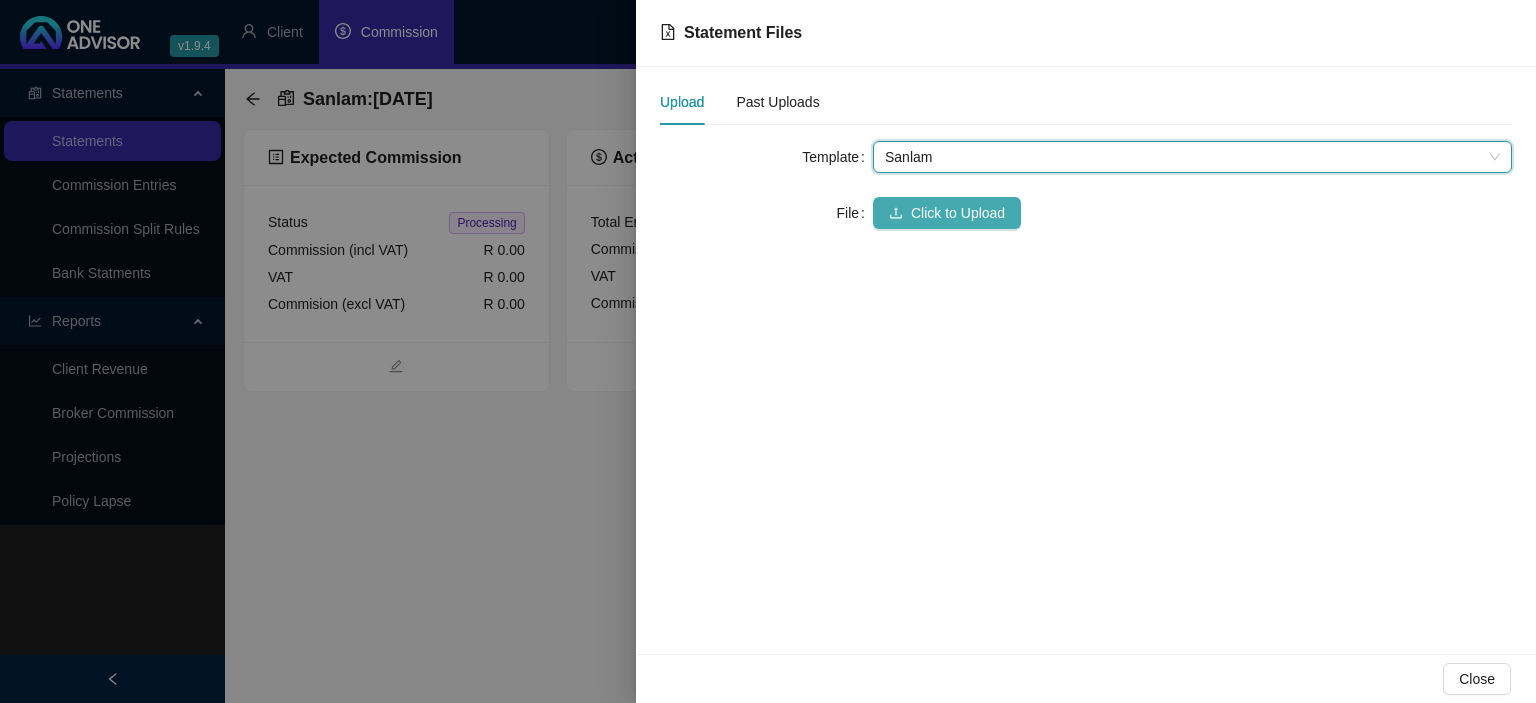 click on "Click to Upload" at bounding box center (958, 213) 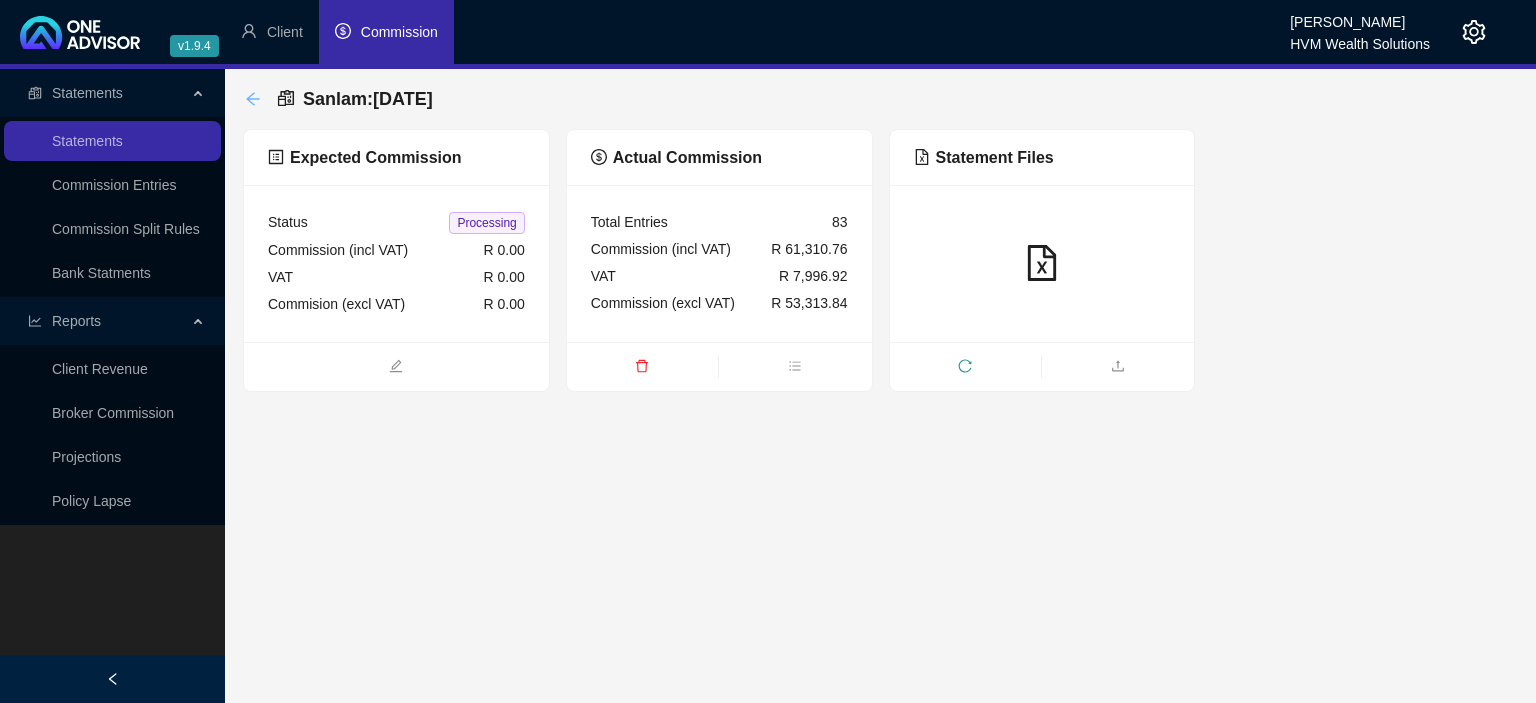 click 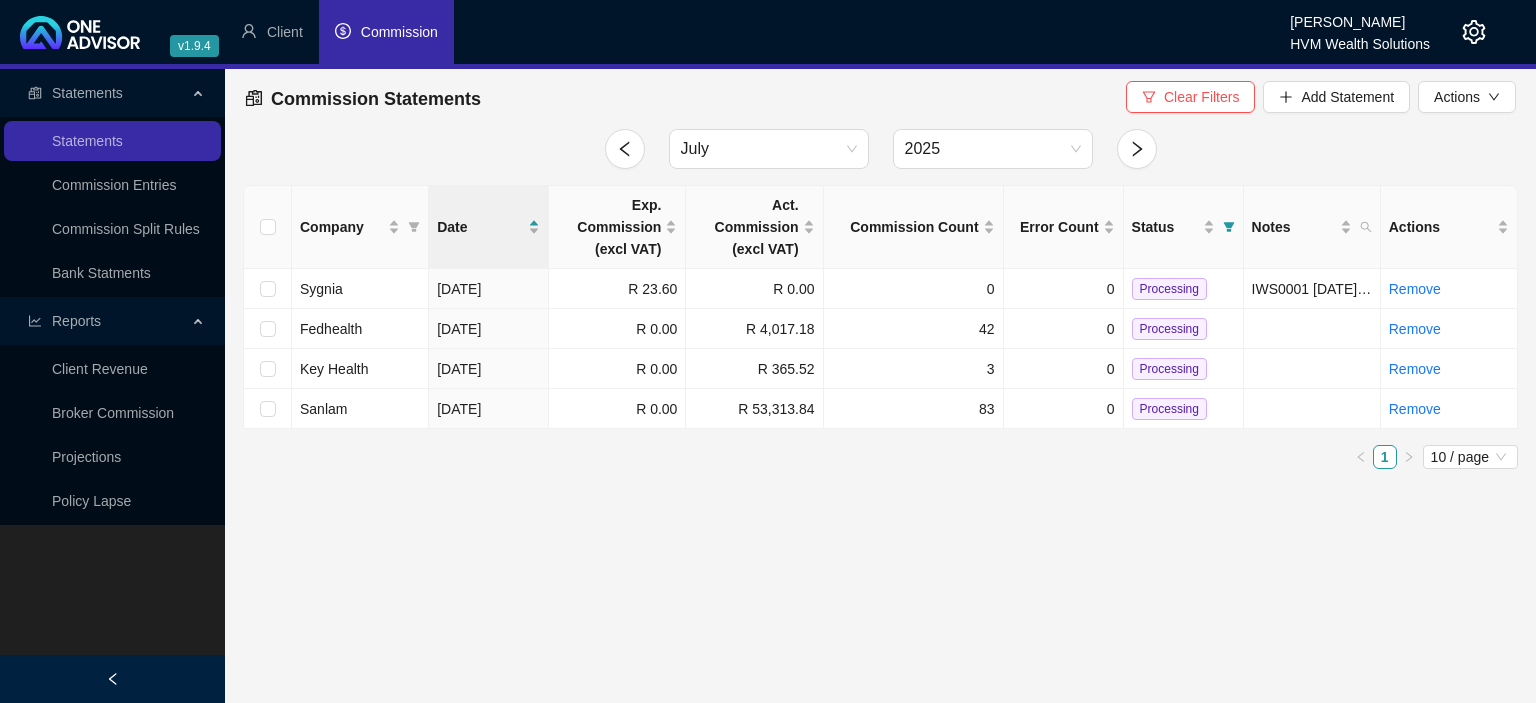 click at bounding box center [1458, 32] 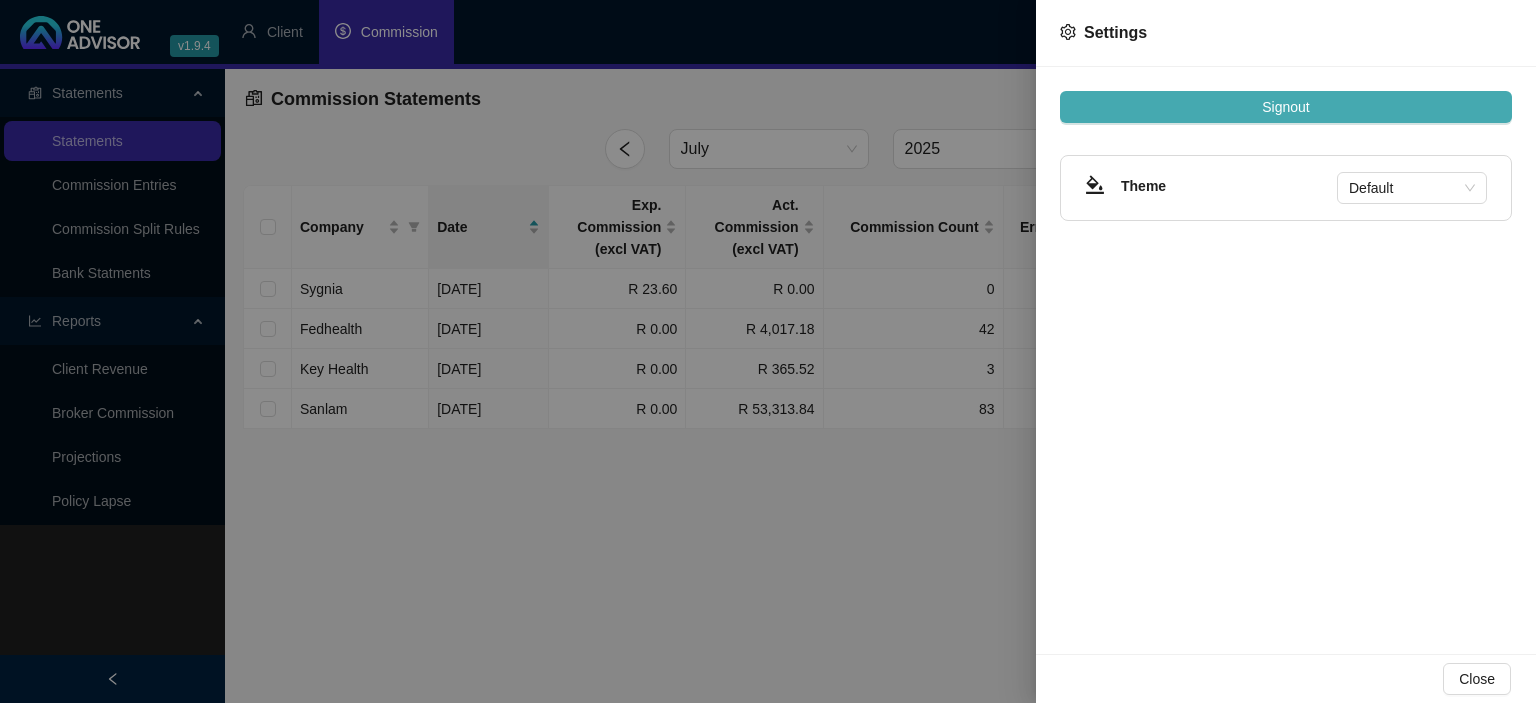click on "Signout" at bounding box center [1285, 107] 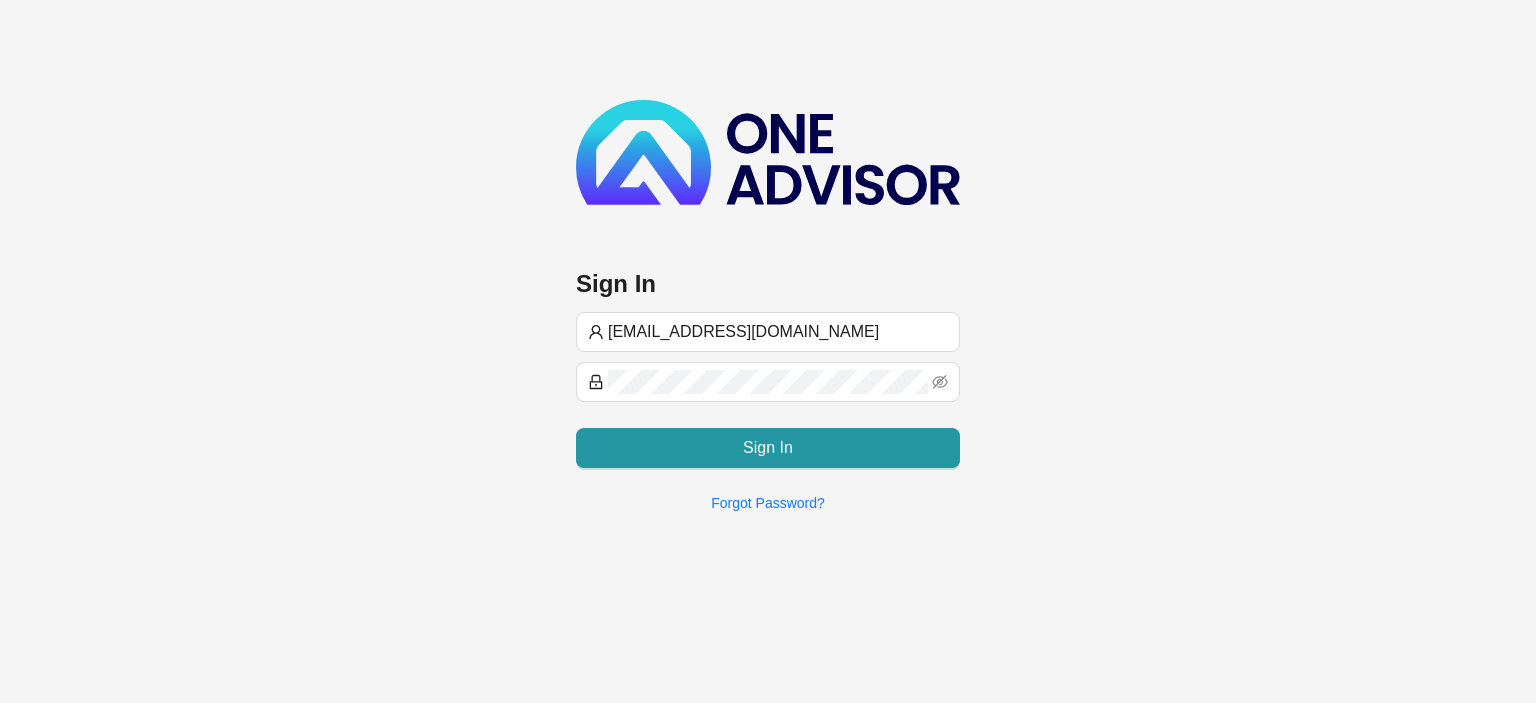 type on "[EMAIL_ADDRESS][DOMAIN_NAME]" 